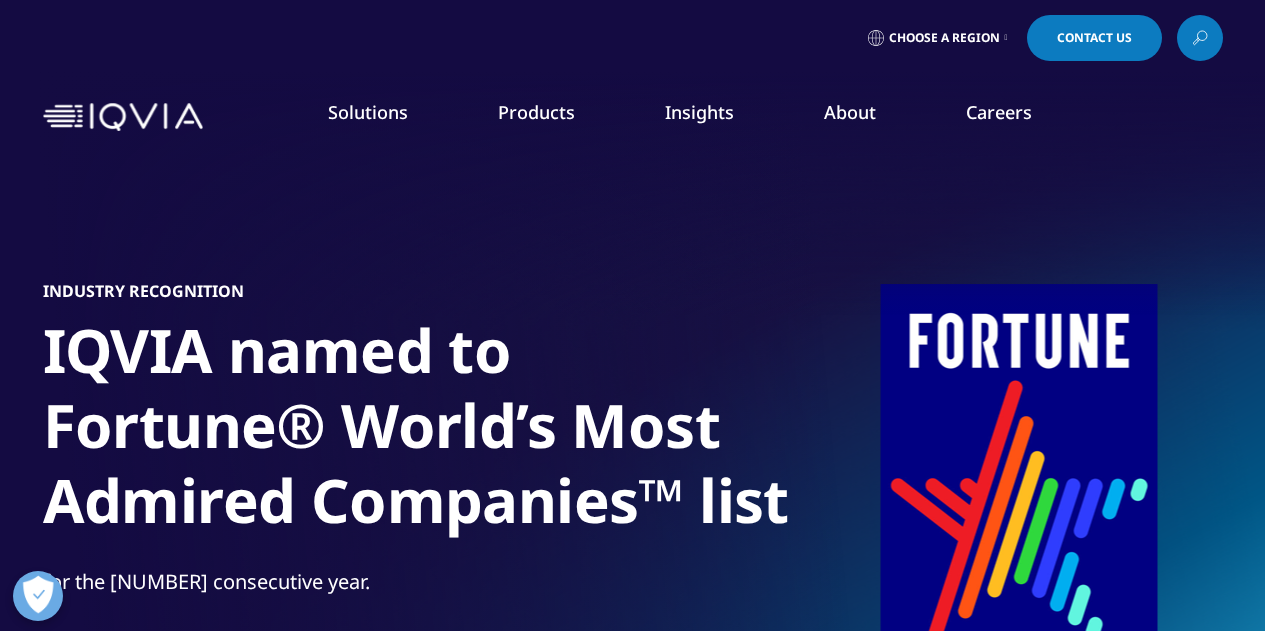 scroll, scrollTop: 0, scrollLeft: 0, axis: both 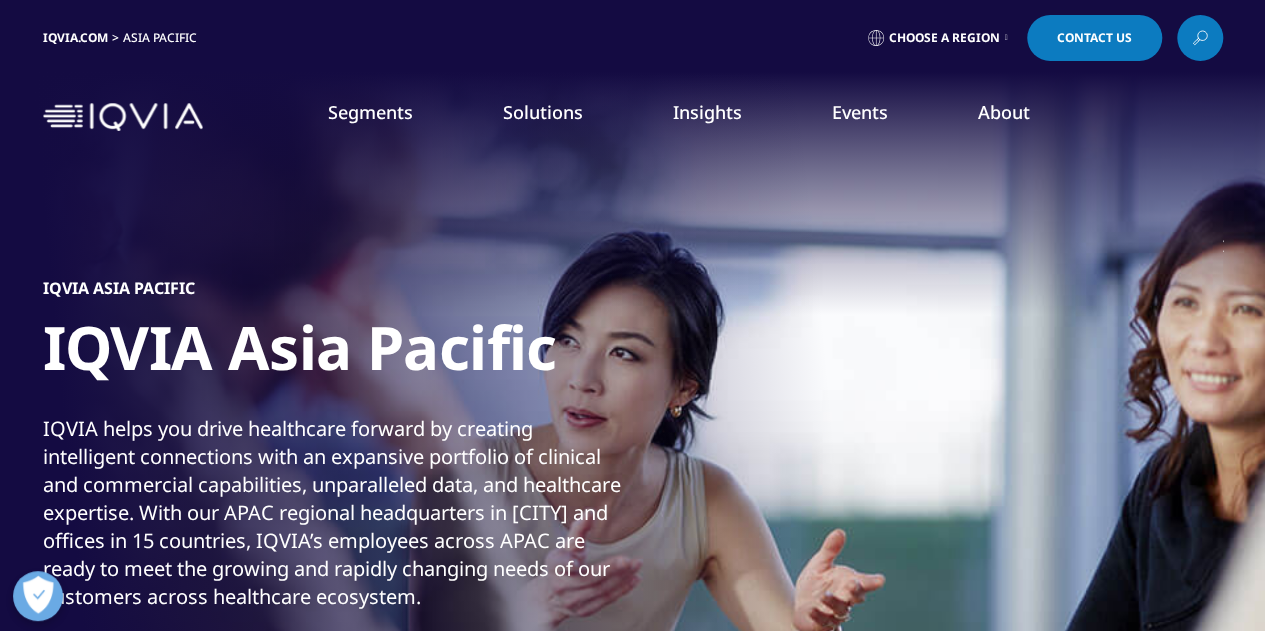 click on "Choose a Region" at bounding box center (938, 38) 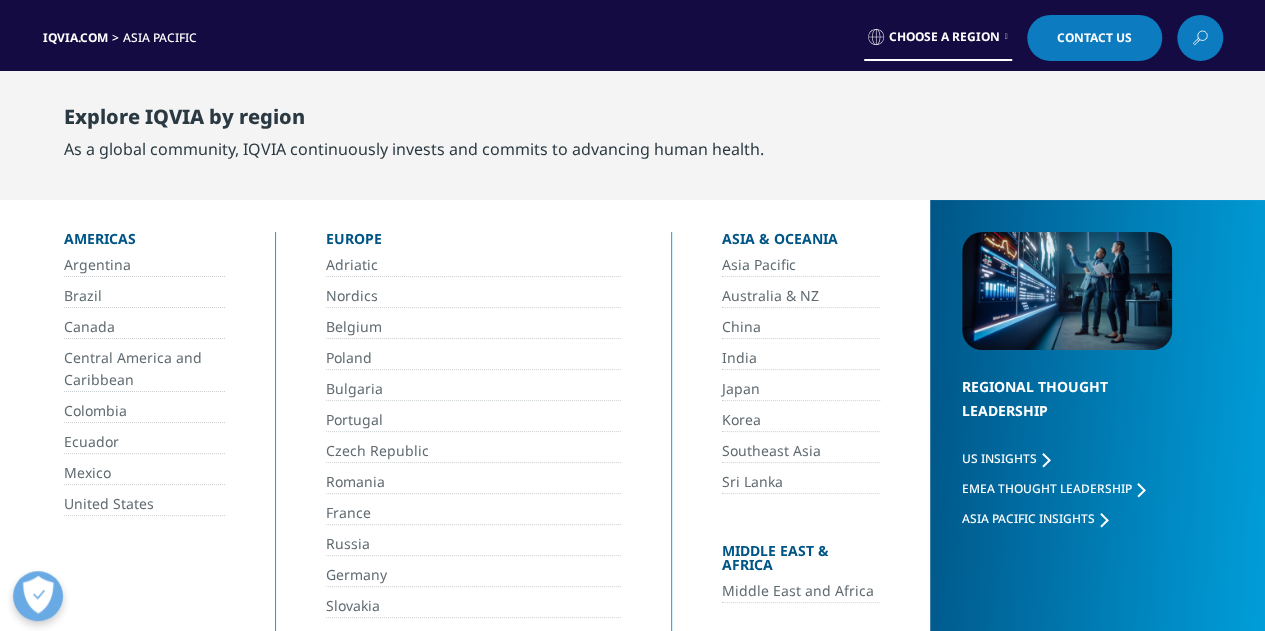 click on "Asia Pacific" at bounding box center (801, 265) 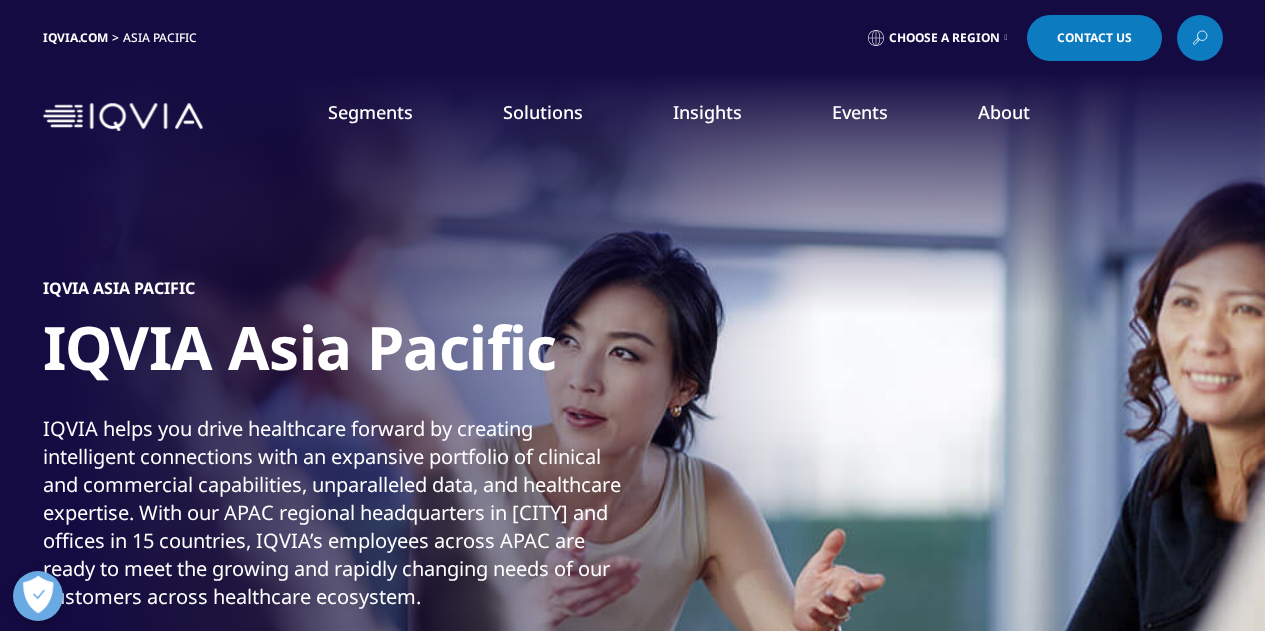 scroll, scrollTop: 0, scrollLeft: 0, axis: both 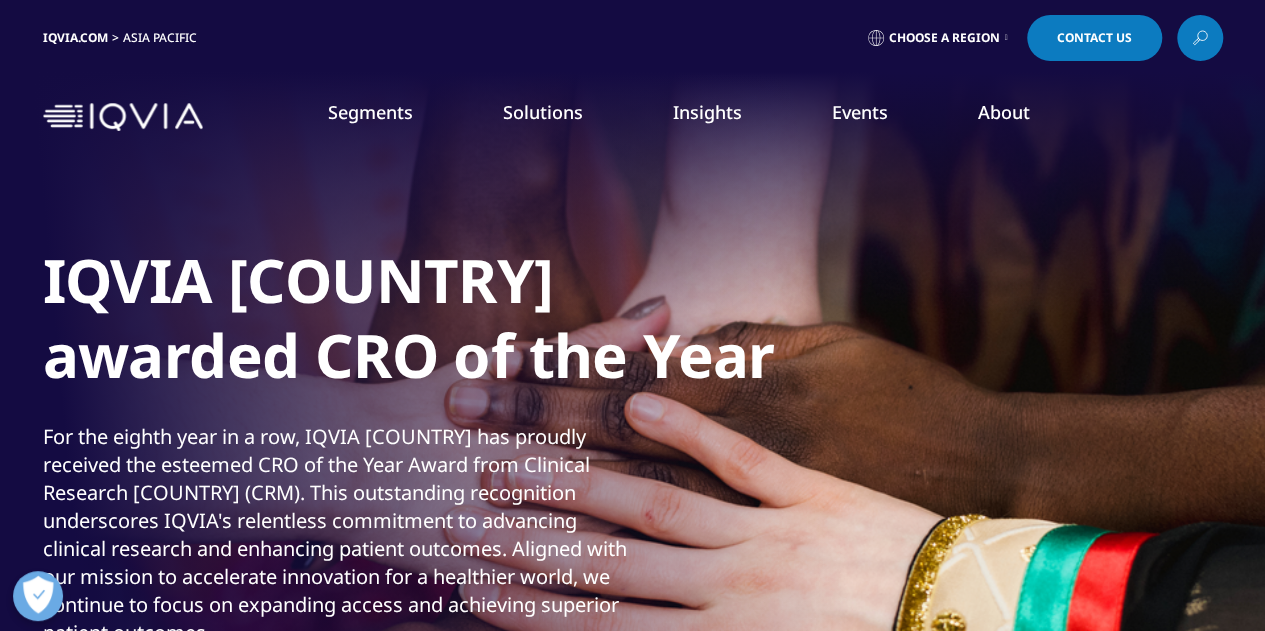 click on "IQVIA [COUNTRY] awarded CRO of the Year
For the eighth year in a row, IQVIA [COUNTRY] has proudly received the esteemed CRO of the Year Award from Clinical Research [COUNTRY] (CRM). This outstanding recognition underscores IQVIA's relentless commitment to advancing clinical research and enhancing patient outcomes. Aligned with our mission to accelerate innovation for a healthier world, we continue to focus on expanding access and achieving superior patient outcomes.
Read more" at bounding box center (633, 490) 